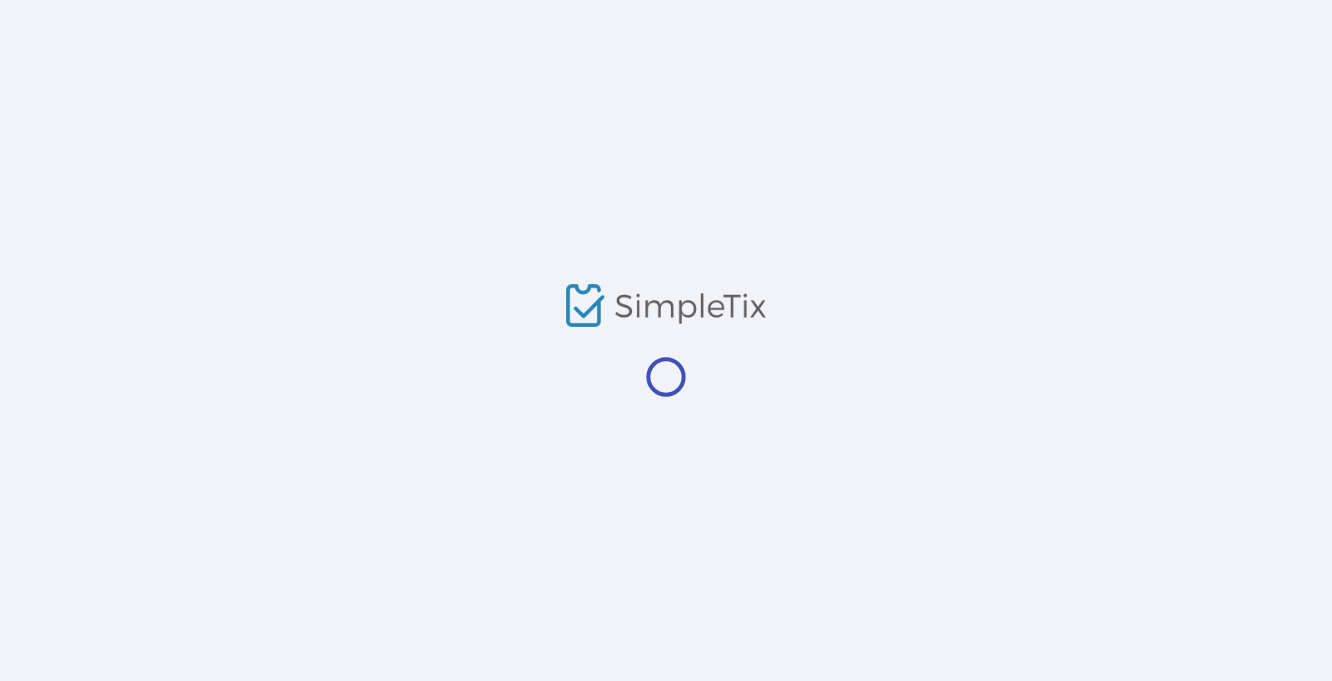 scroll, scrollTop: 0, scrollLeft: 0, axis: both 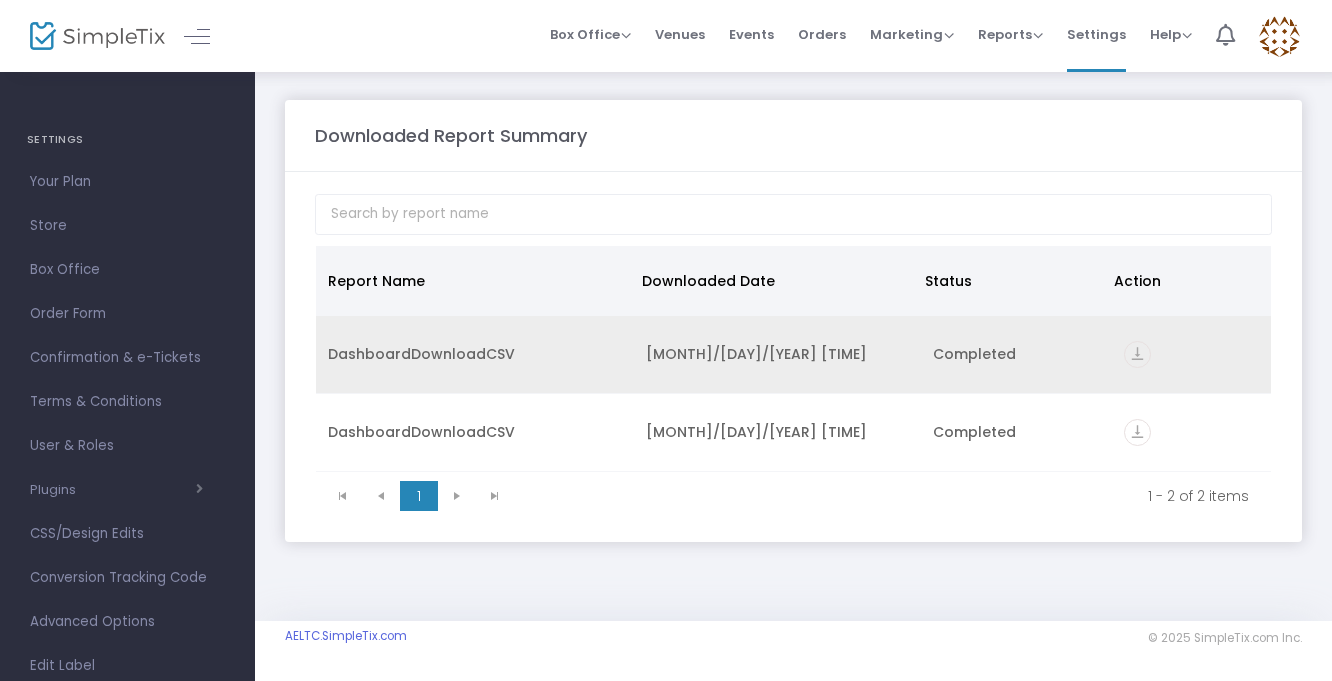click on "vertical_align_bottom" 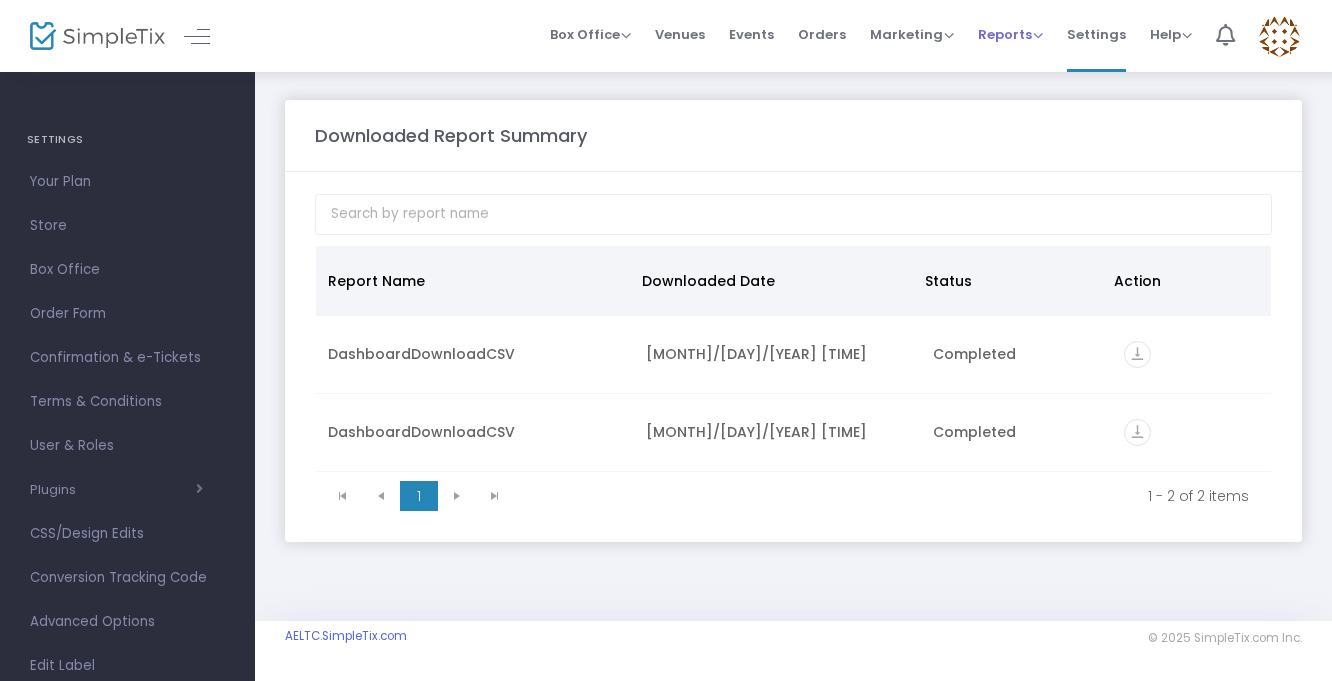 click on "Reports" at bounding box center [1010, 34] 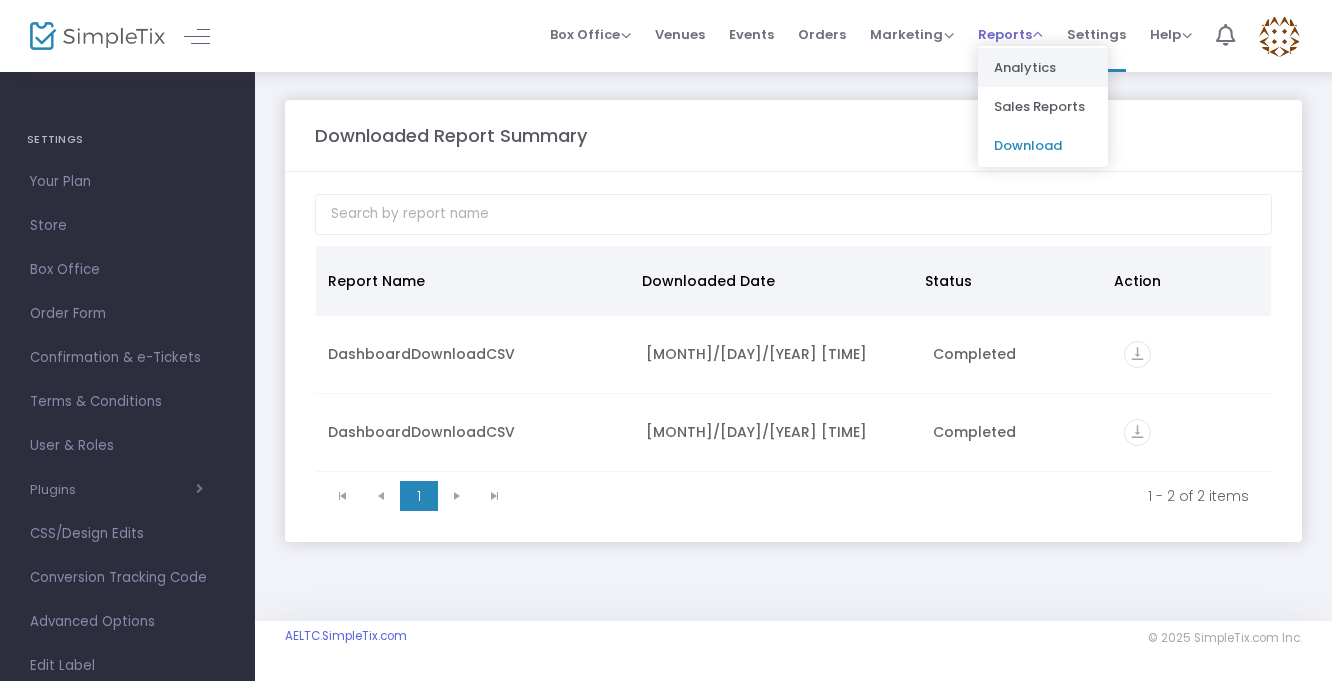 click on "Analytics" at bounding box center (1043, 67) 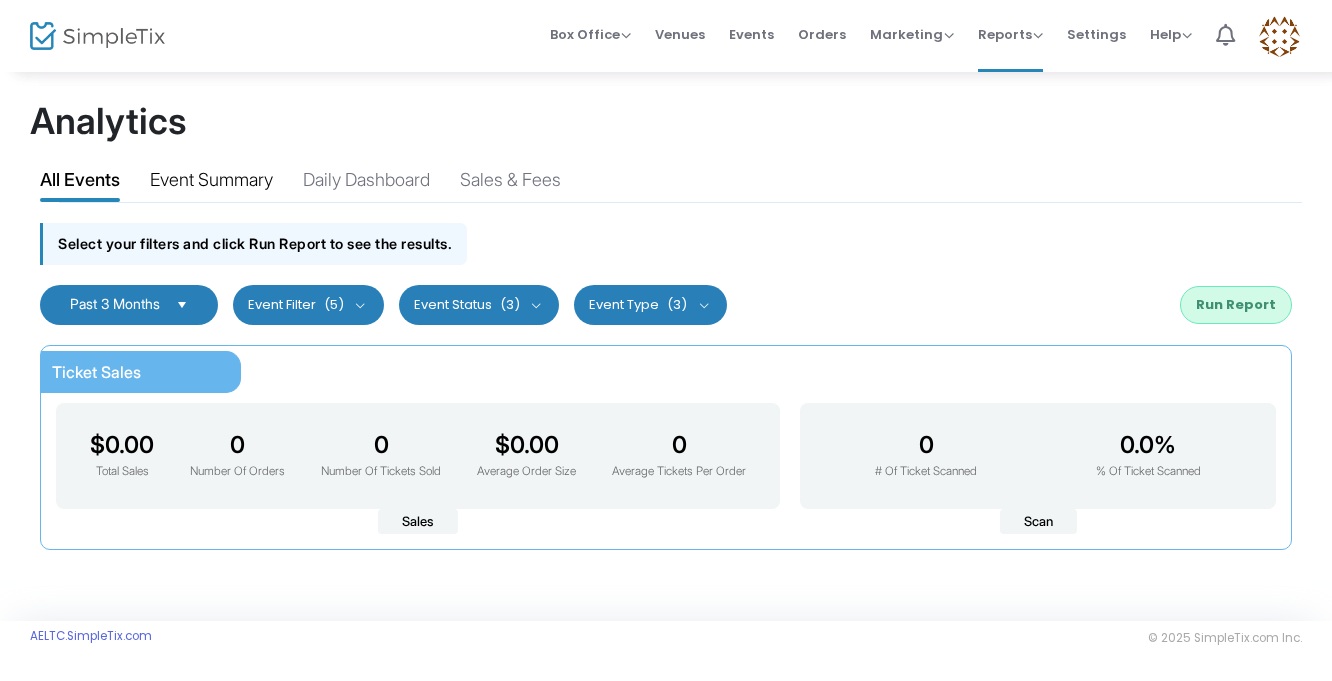 click on "Event Summary" 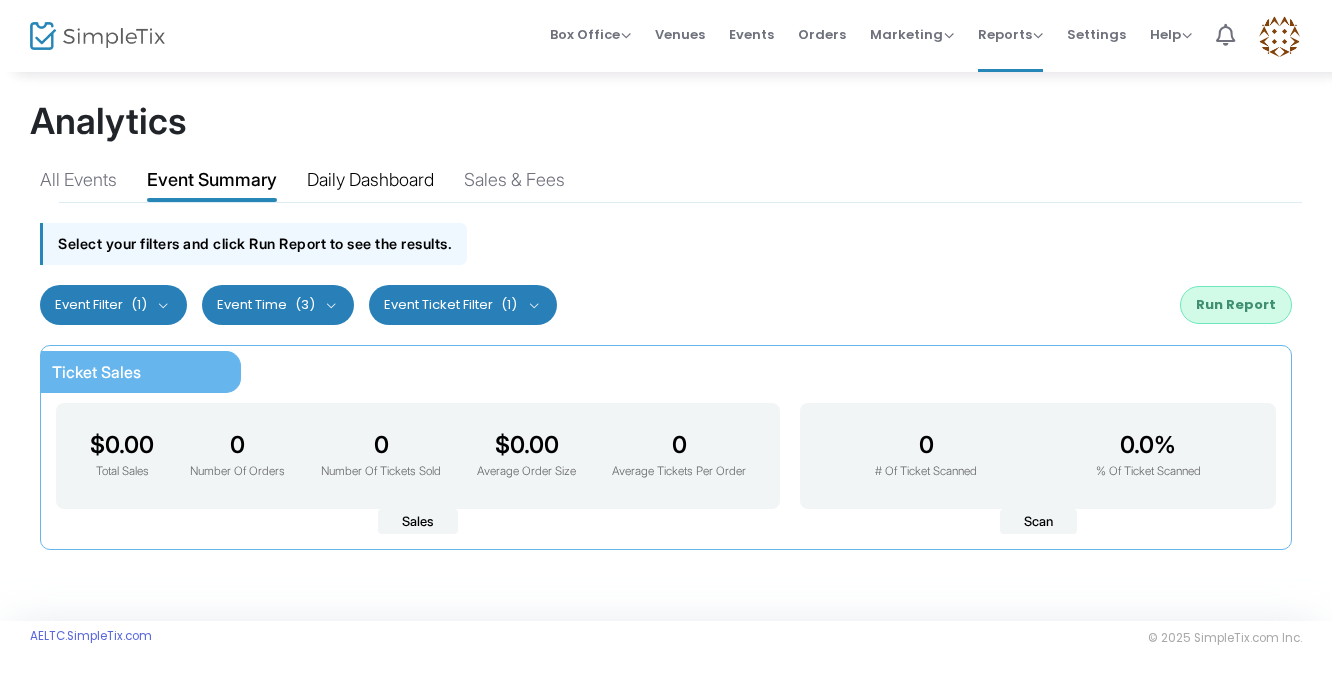 click on "Daily Dashboard" 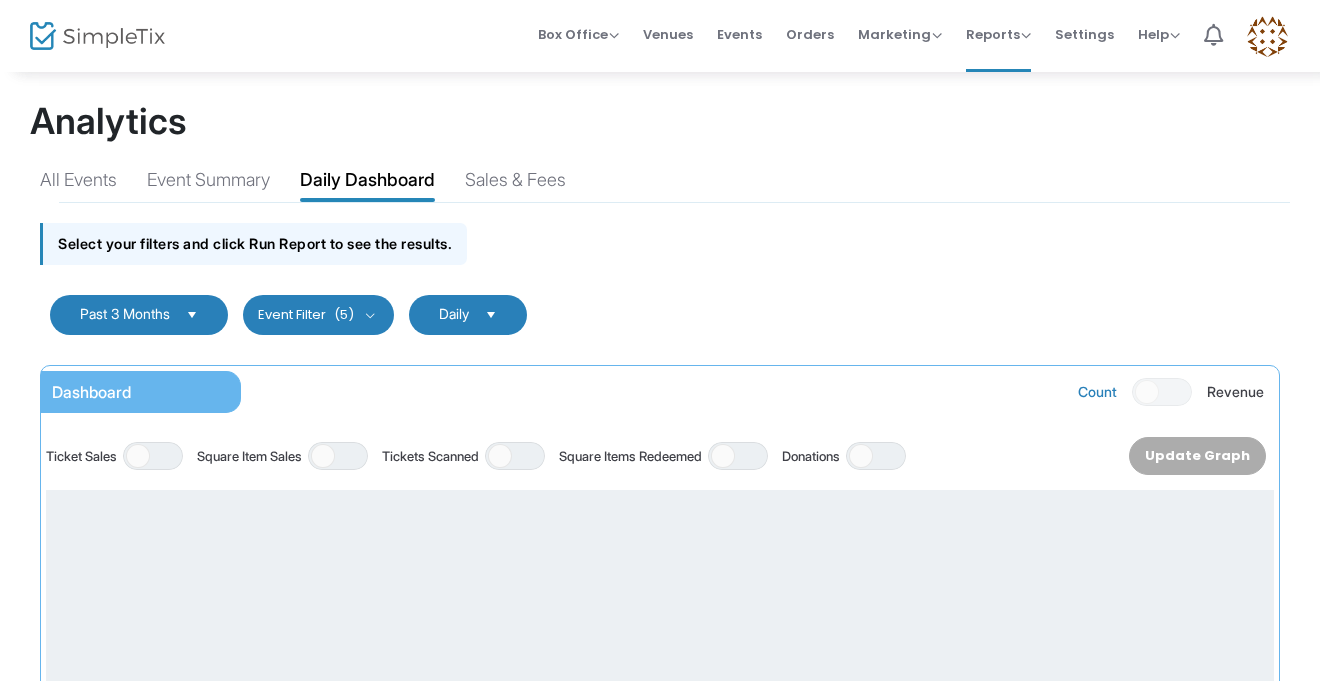 click on "Event Filter   (5)" at bounding box center [318, 315] 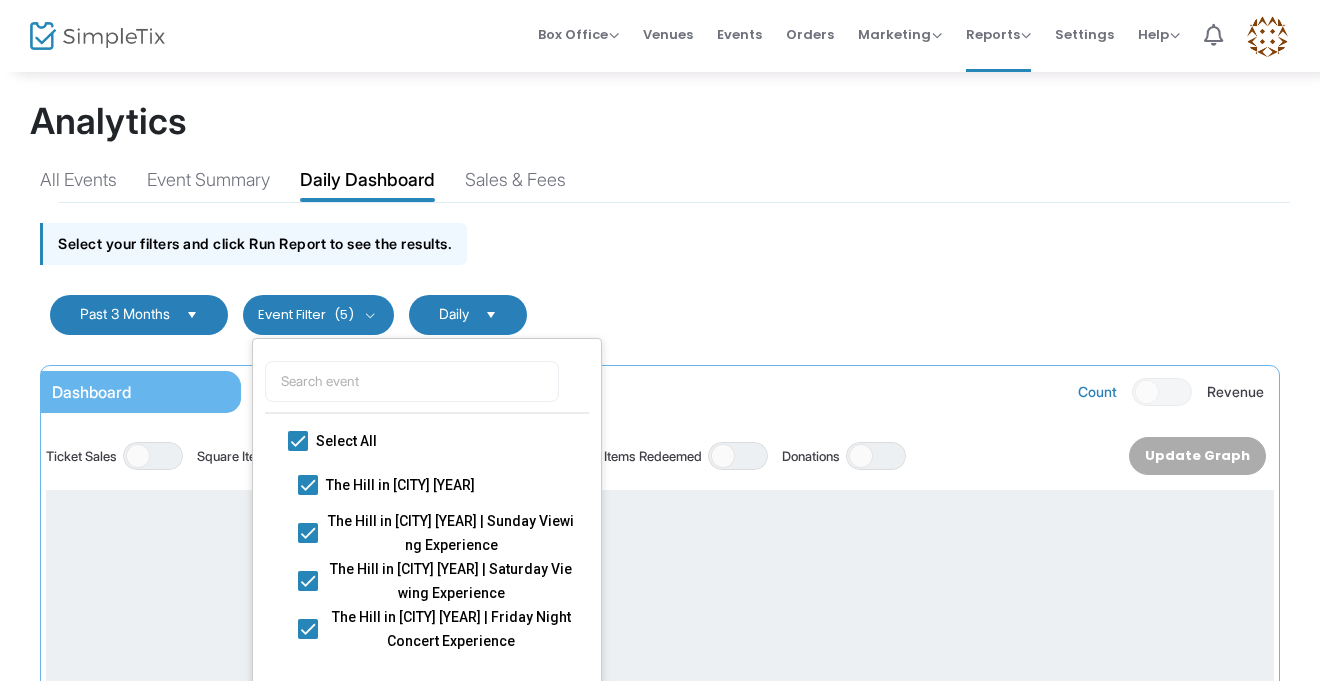 click on "Event Filter   (5)" at bounding box center [318, 315] 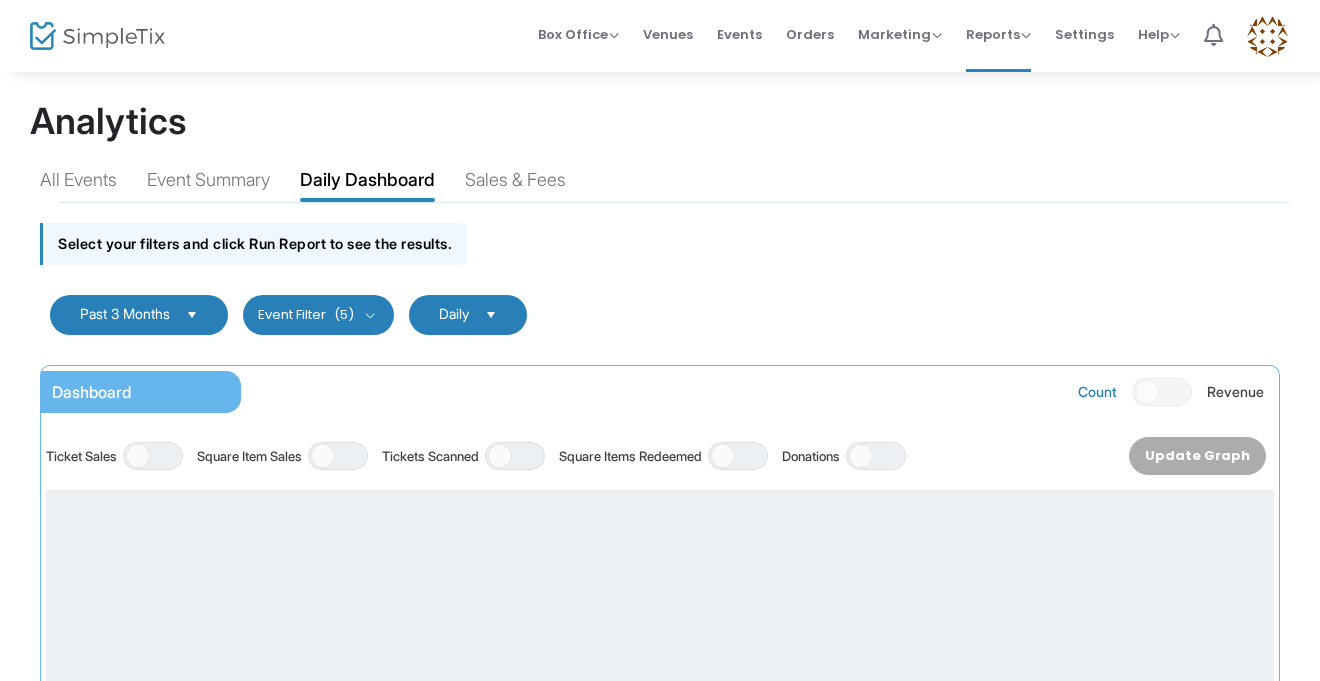 click on "Daily" at bounding box center (454, 314) 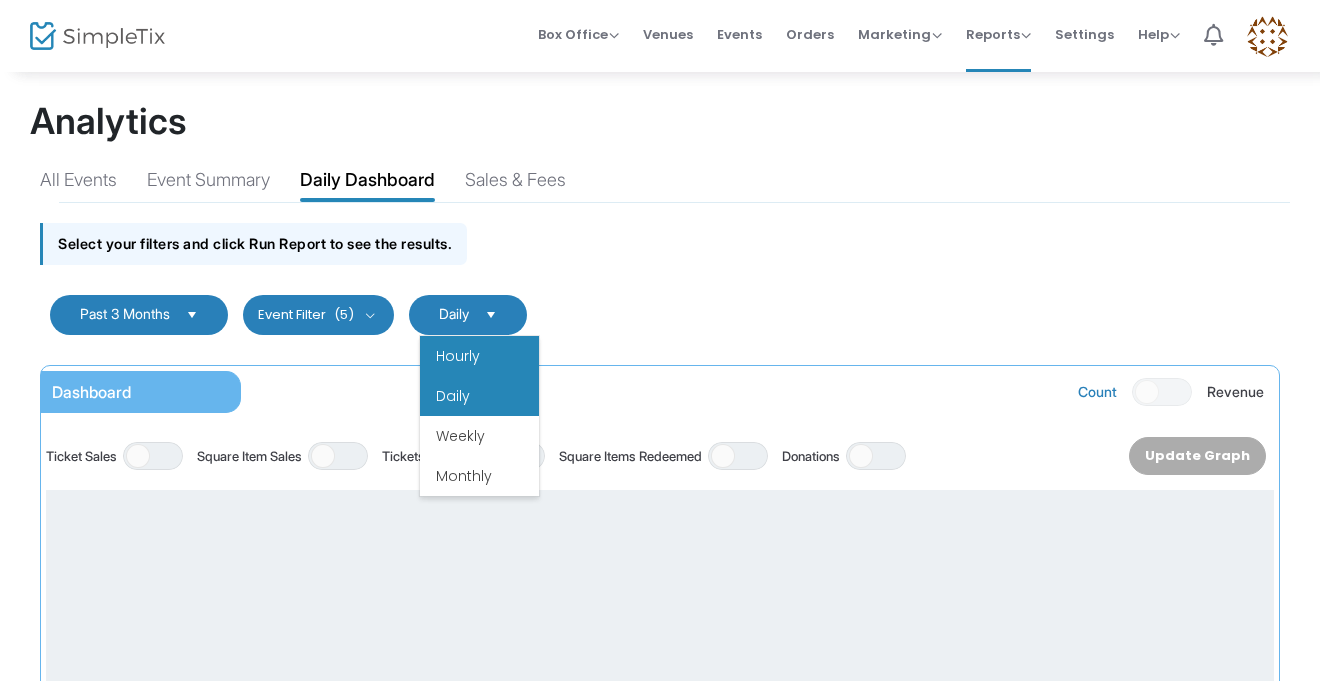 click on "Hourly" at bounding box center (479, 356) 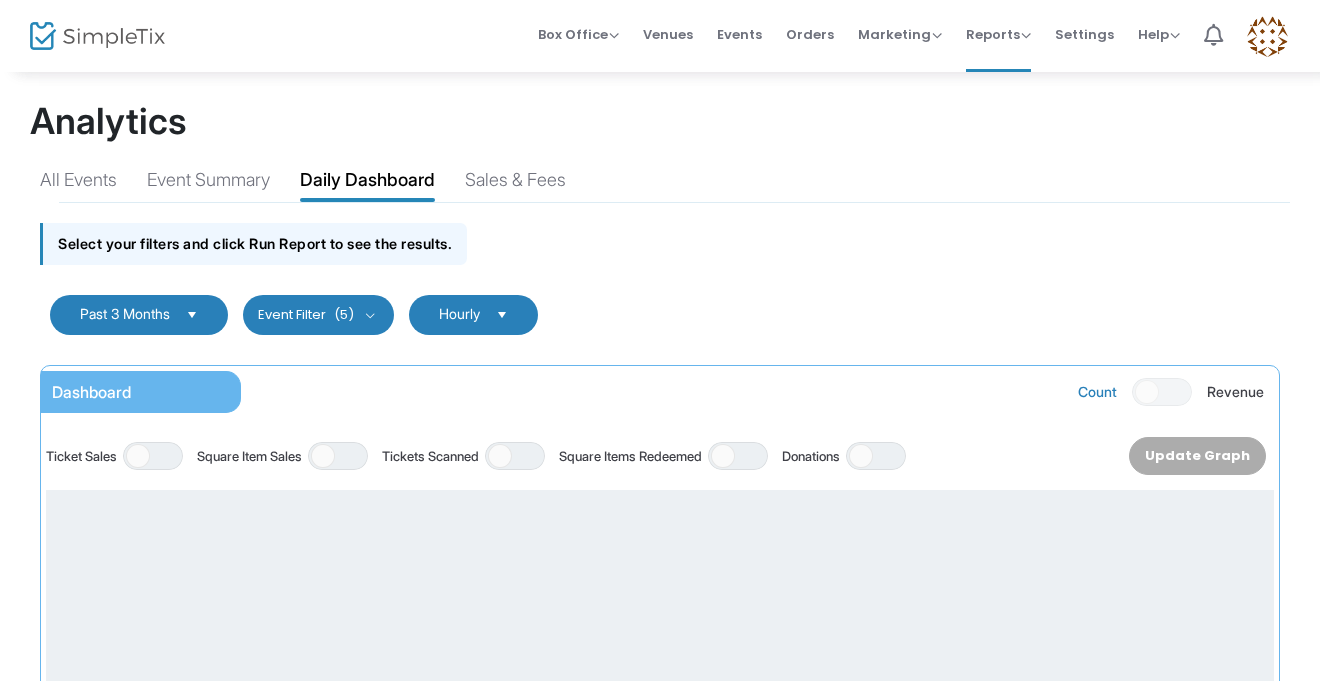 click on "Count ON OFF Revenue" 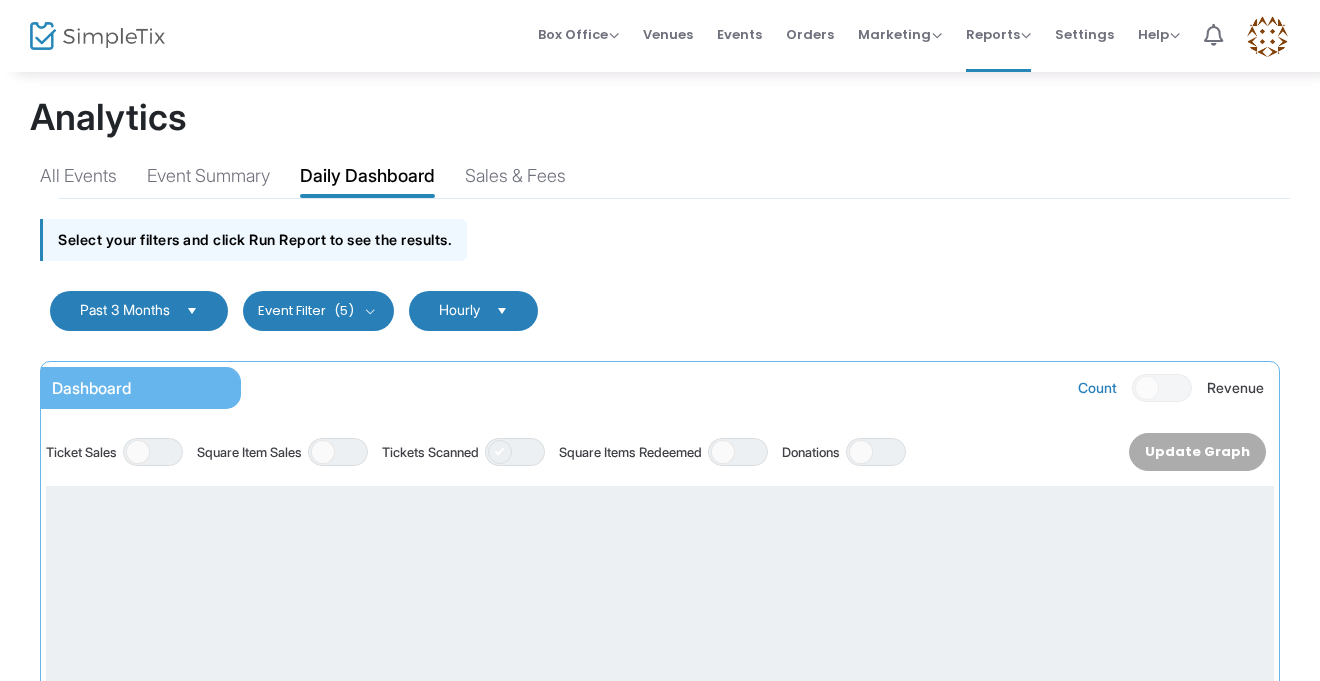 click 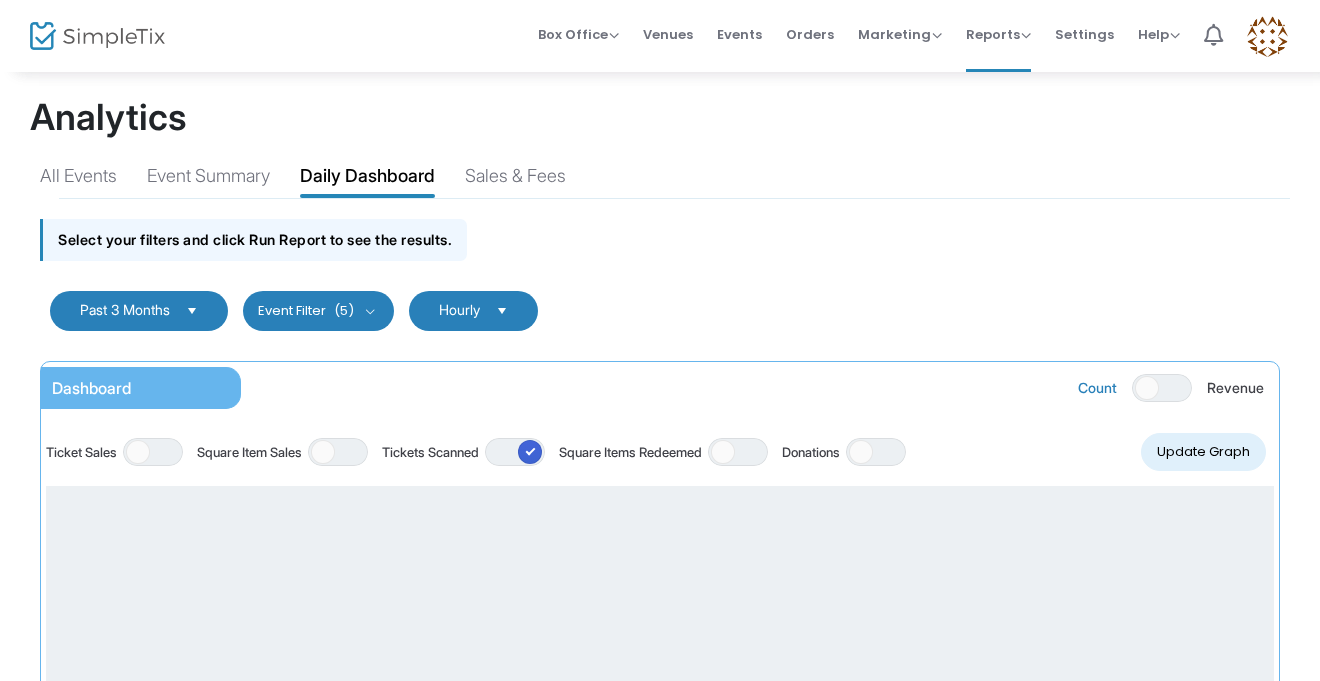 click on "Update Graph" 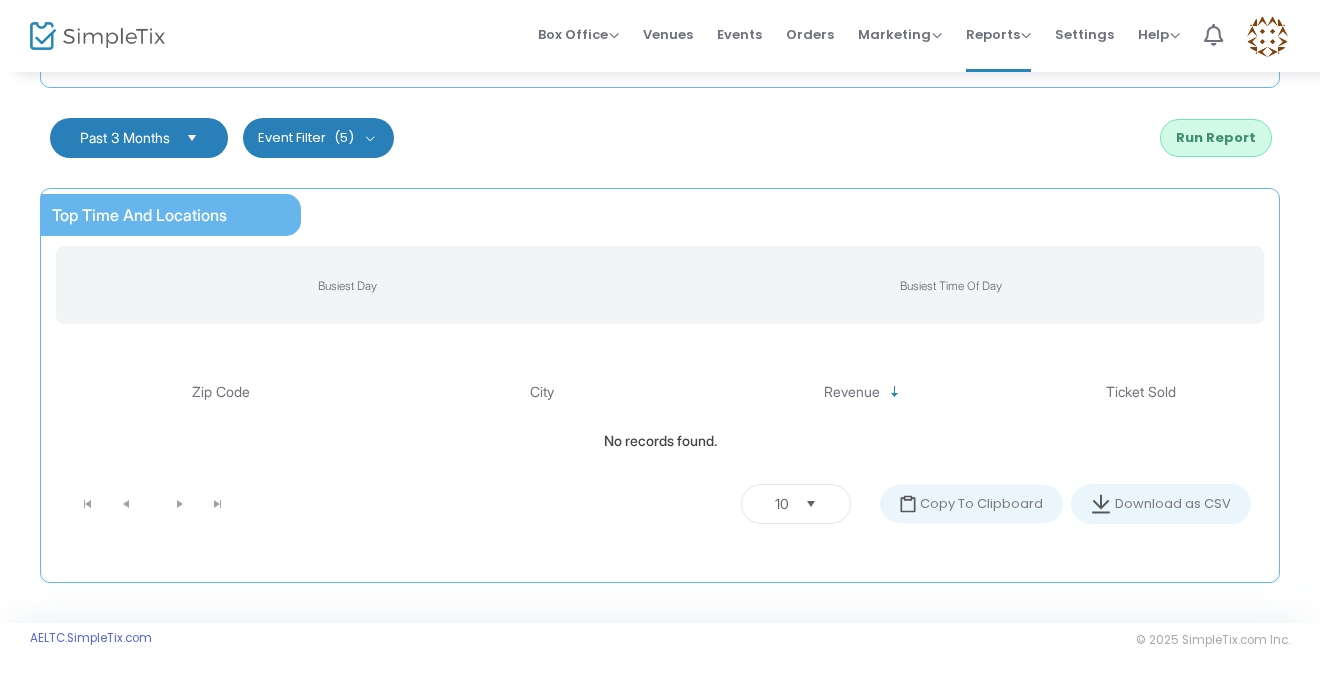 scroll, scrollTop: 1561, scrollLeft: 0, axis: vertical 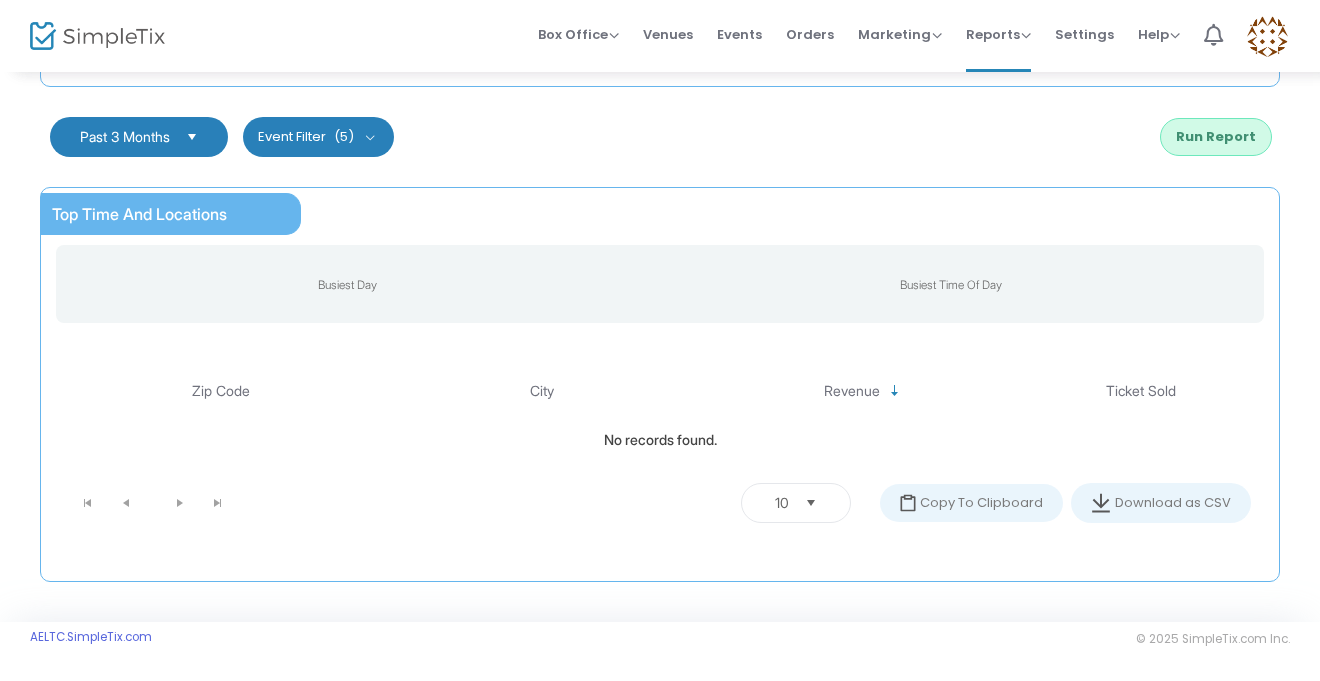click on "Run Report" 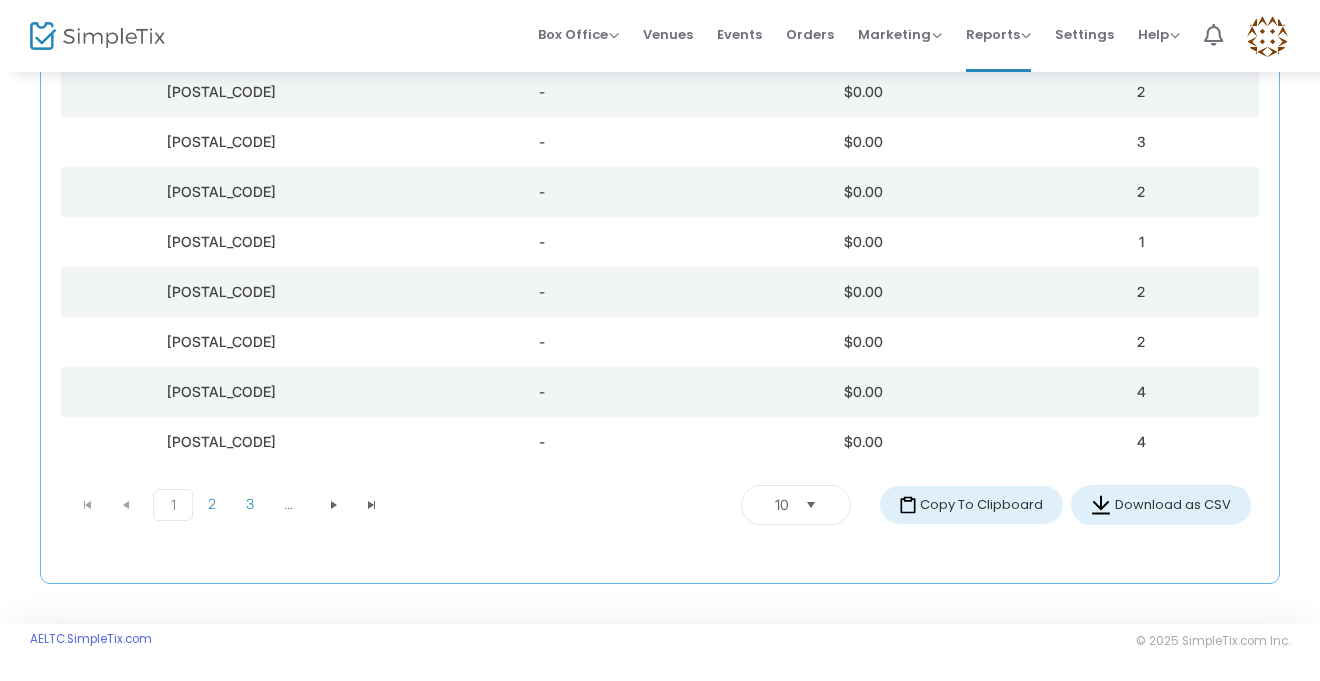 scroll, scrollTop: 2039, scrollLeft: 0, axis: vertical 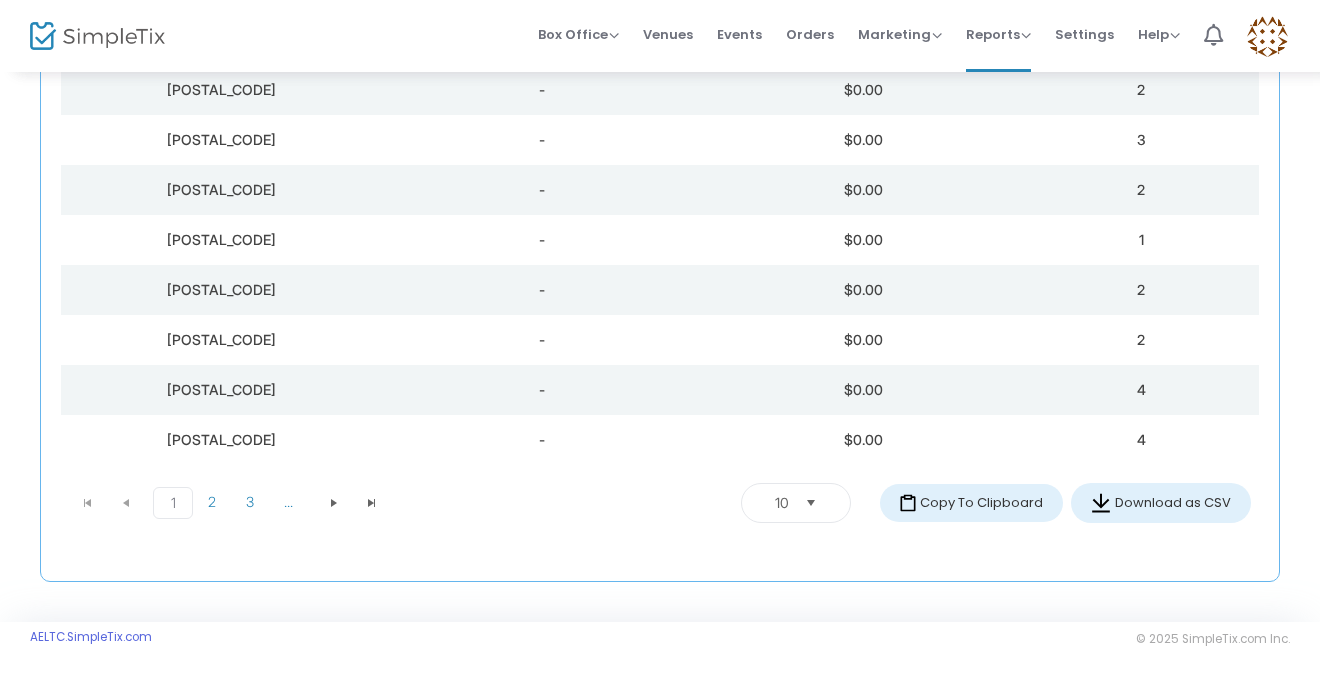 click at bounding box center (810, 502) 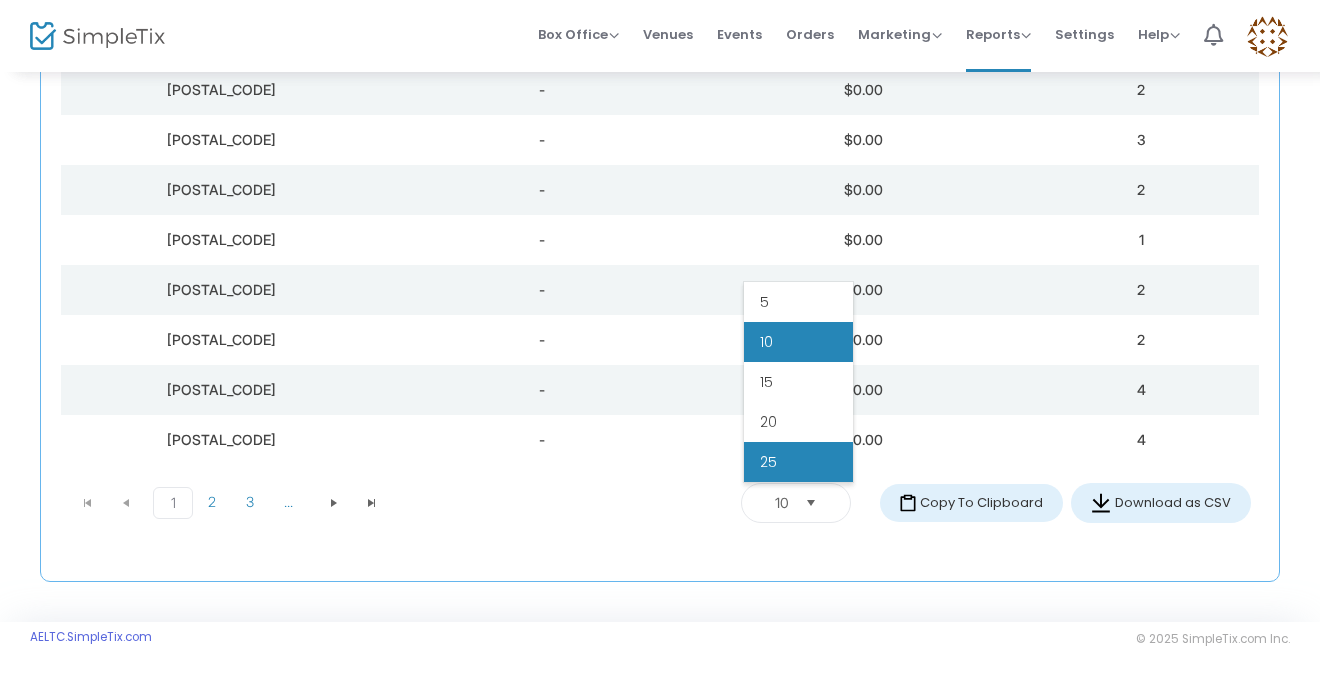 click on "25" at bounding box center [798, 462] 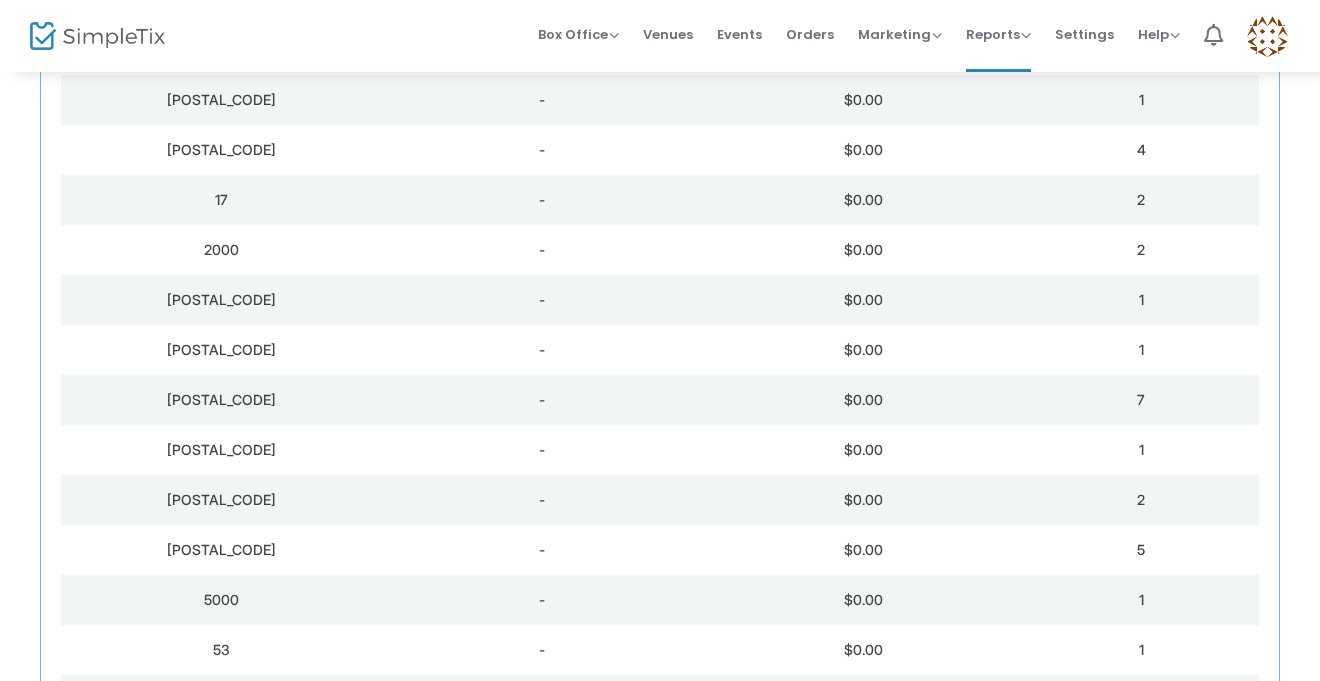 scroll, scrollTop: 2789, scrollLeft: 0, axis: vertical 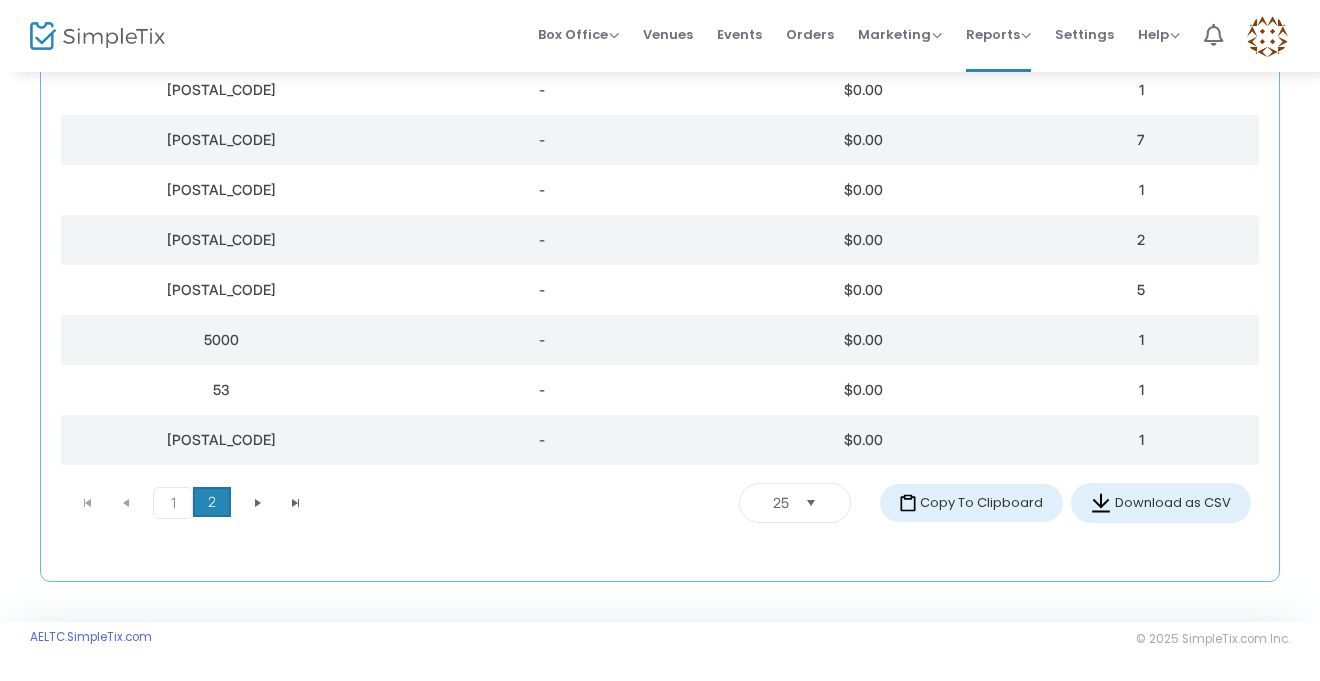 click on "2" 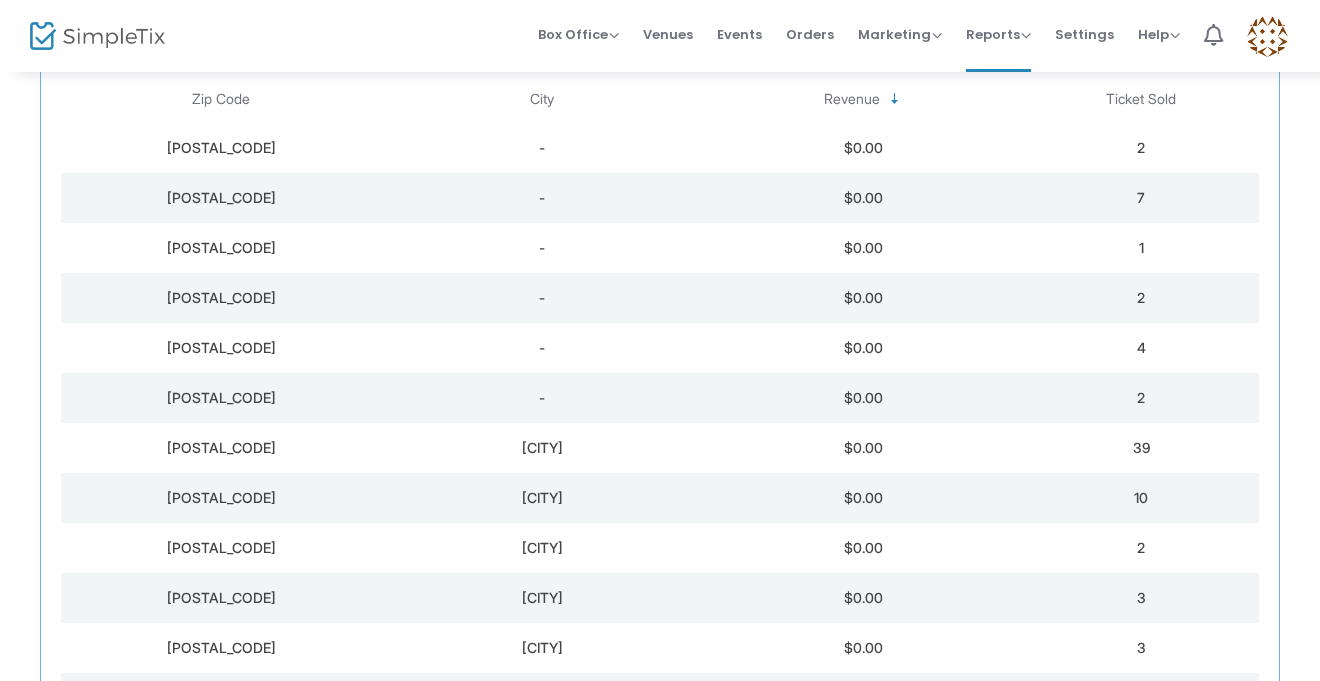 scroll, scrollTop: 1871, scrollLeft: 0, axis: vertical 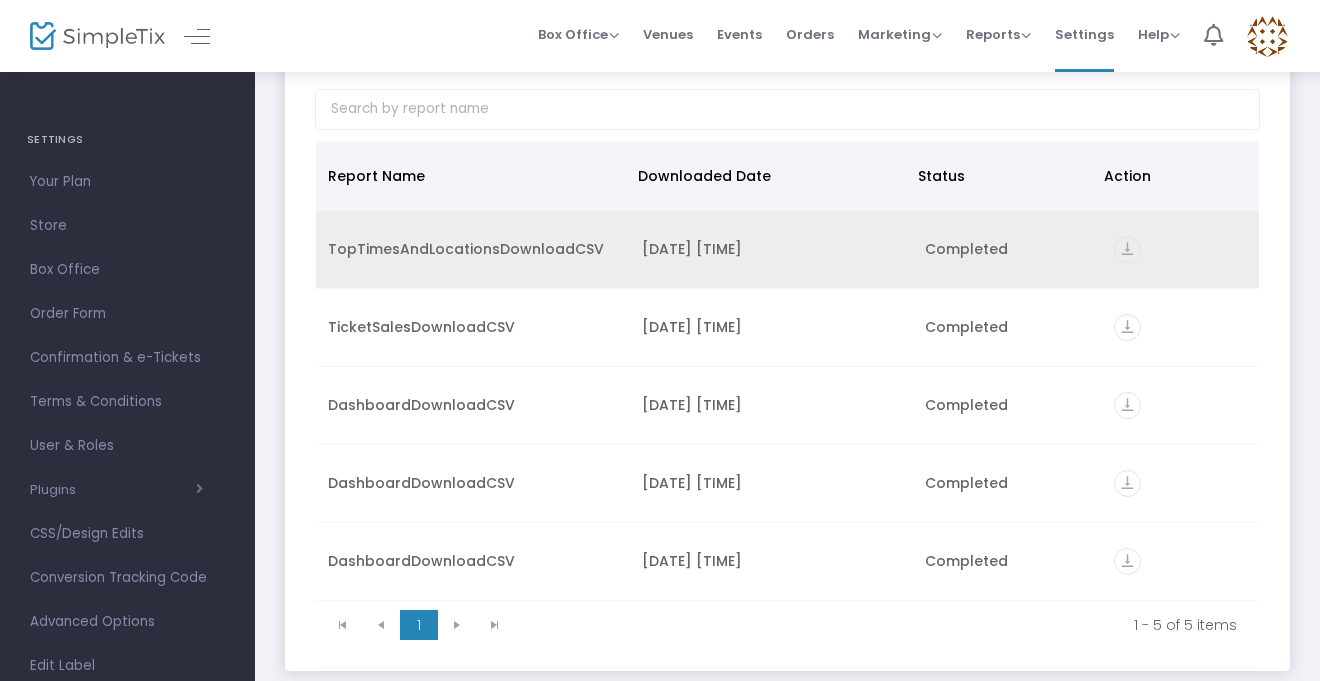 click on "vertical_align_bottom" 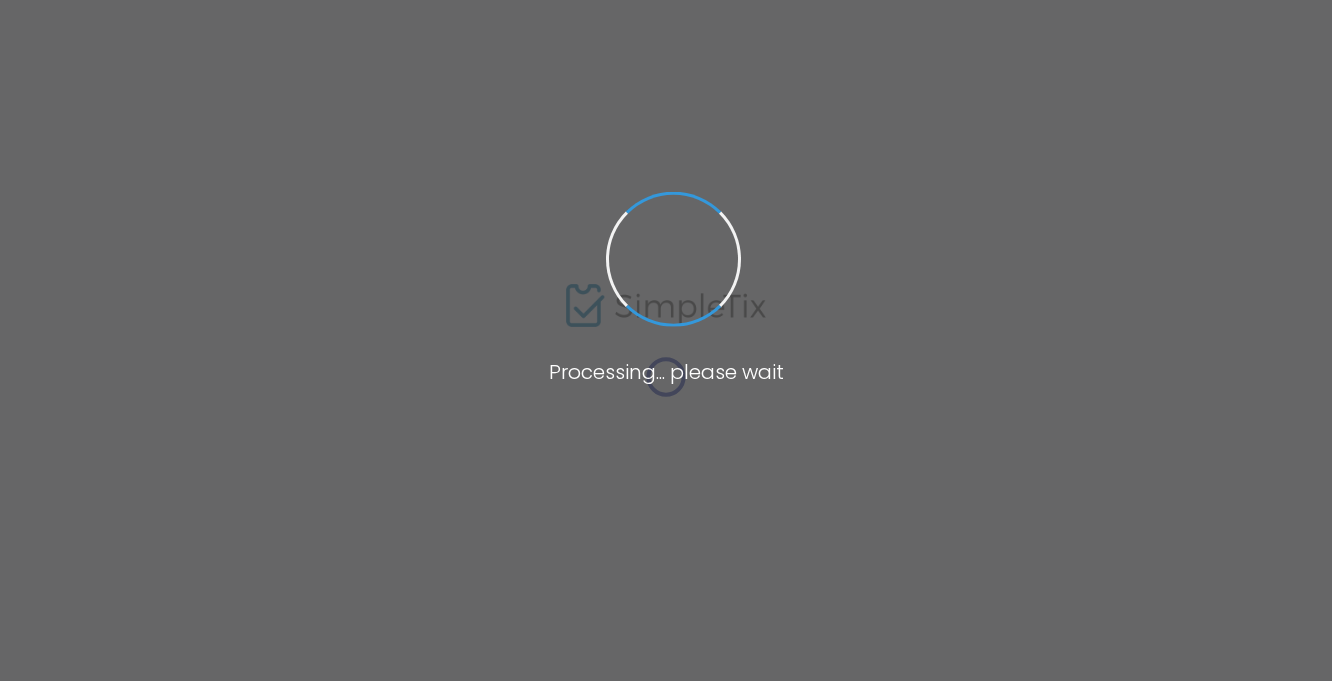 scroll, scrollTop: 0, scrollLeft: 0, axis: both 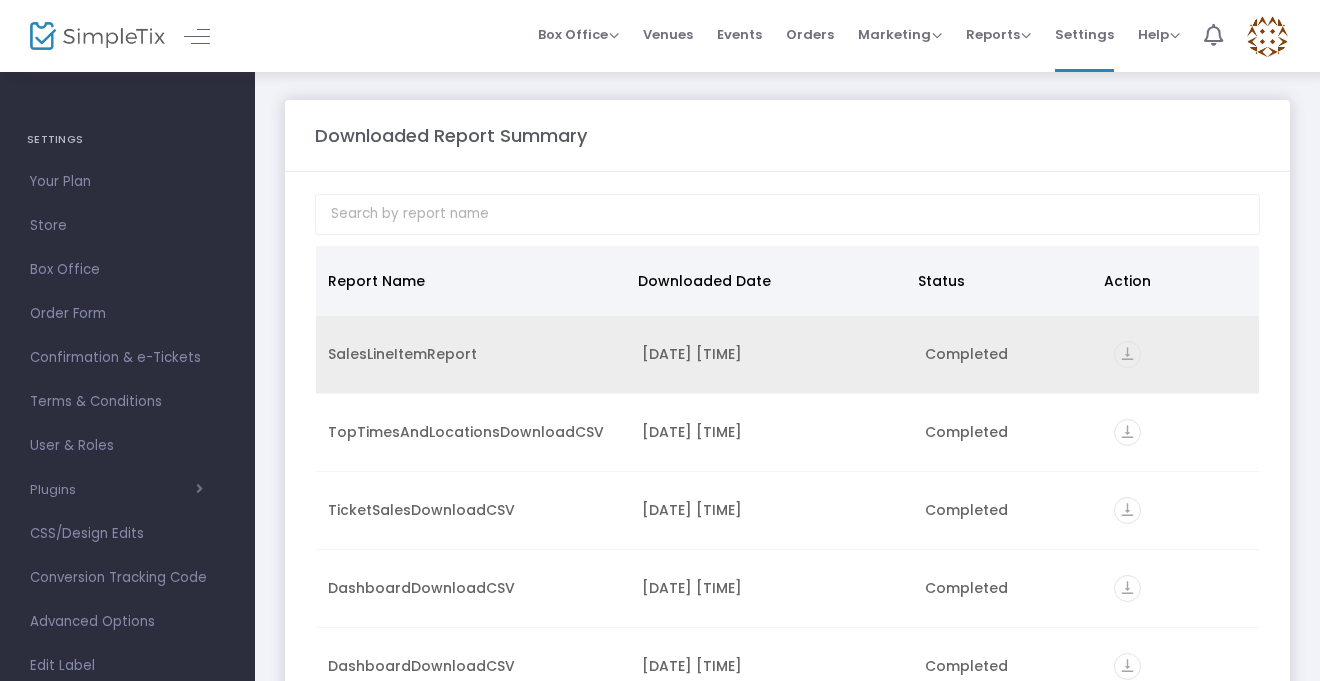 click on "vertical_align_bottom" 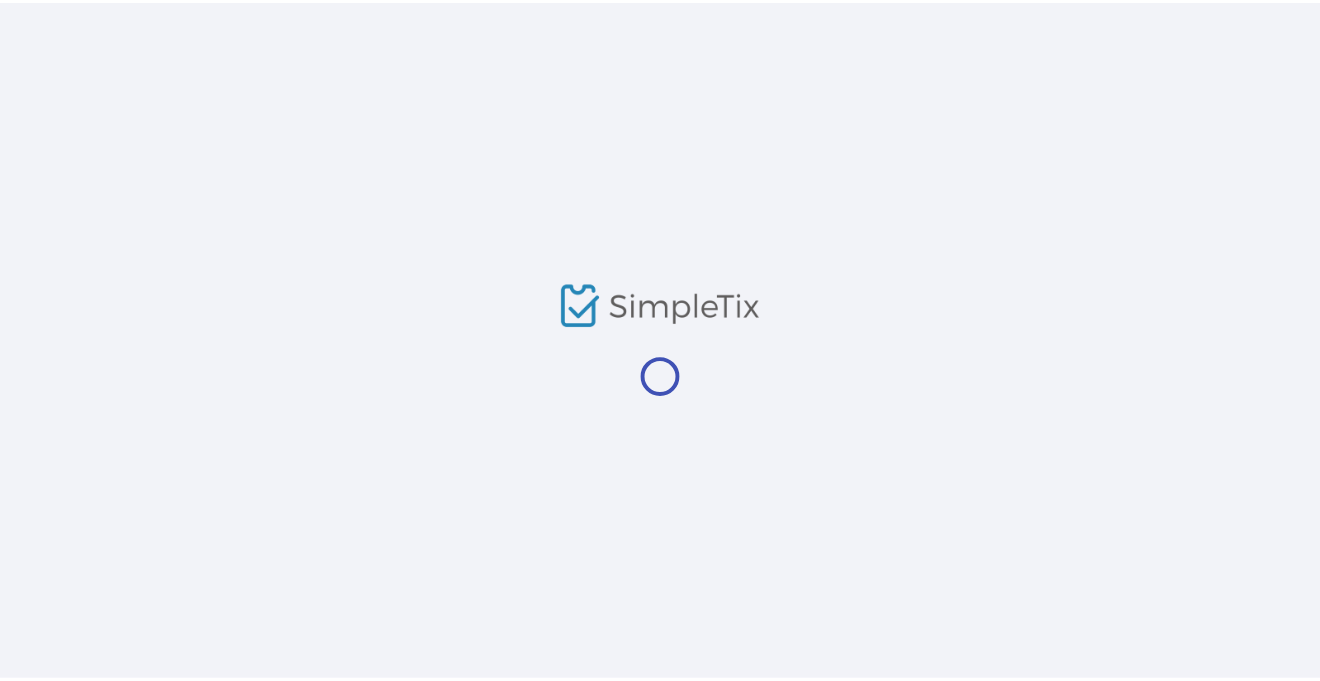 scroll, scrollTop: 0, scrollLeft: 0, axis: both 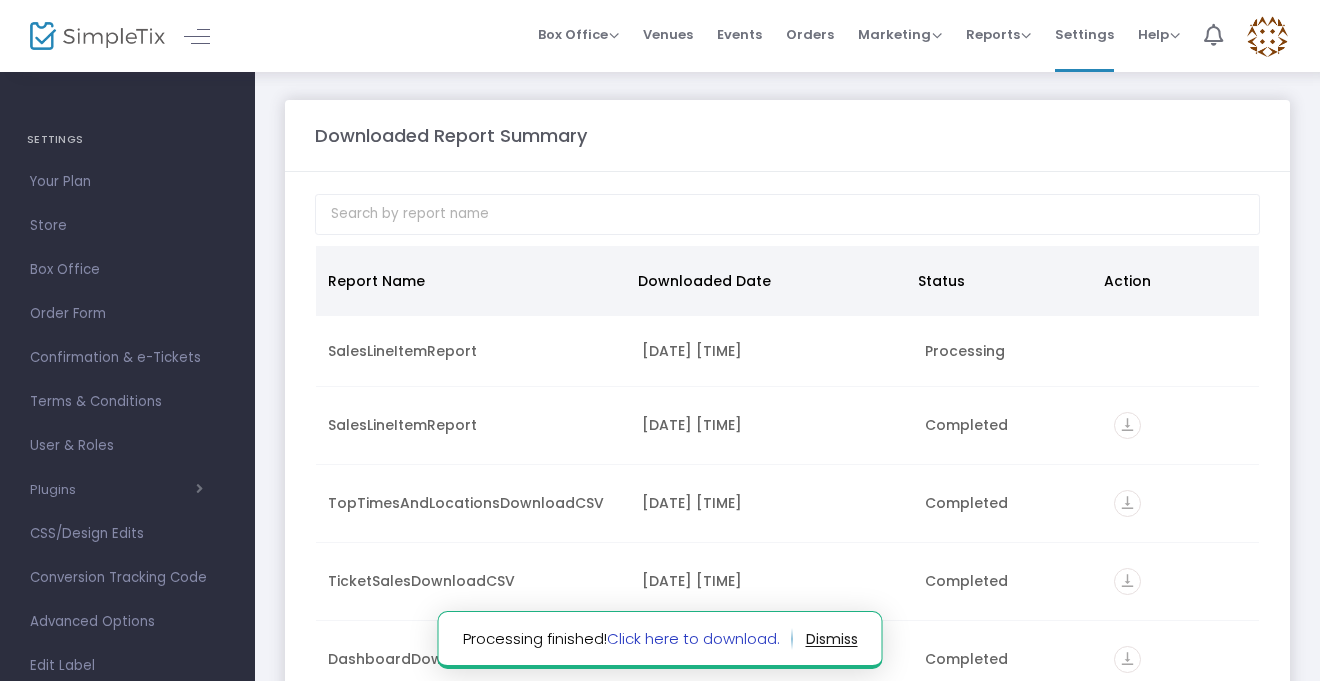 click on "Click here to download." 